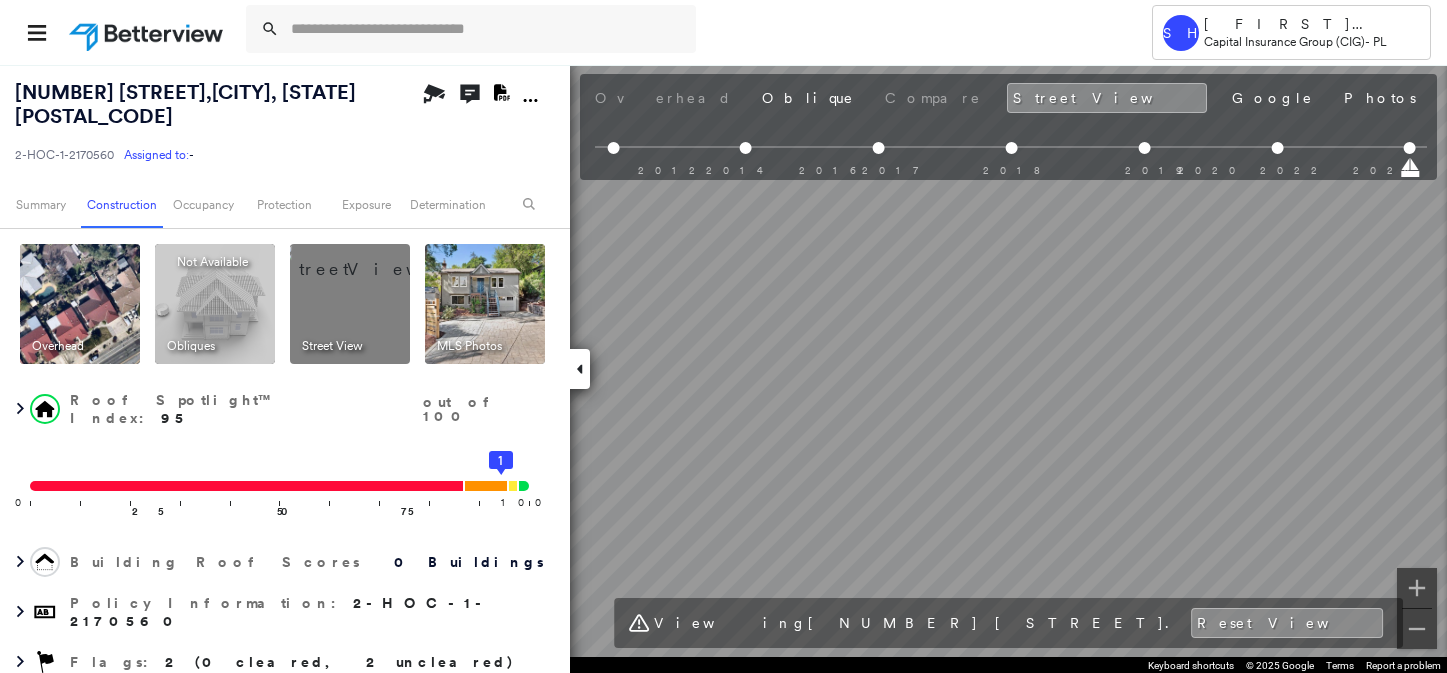 scroll, scrollTop: 0, scrollLeft: 0, axis: both 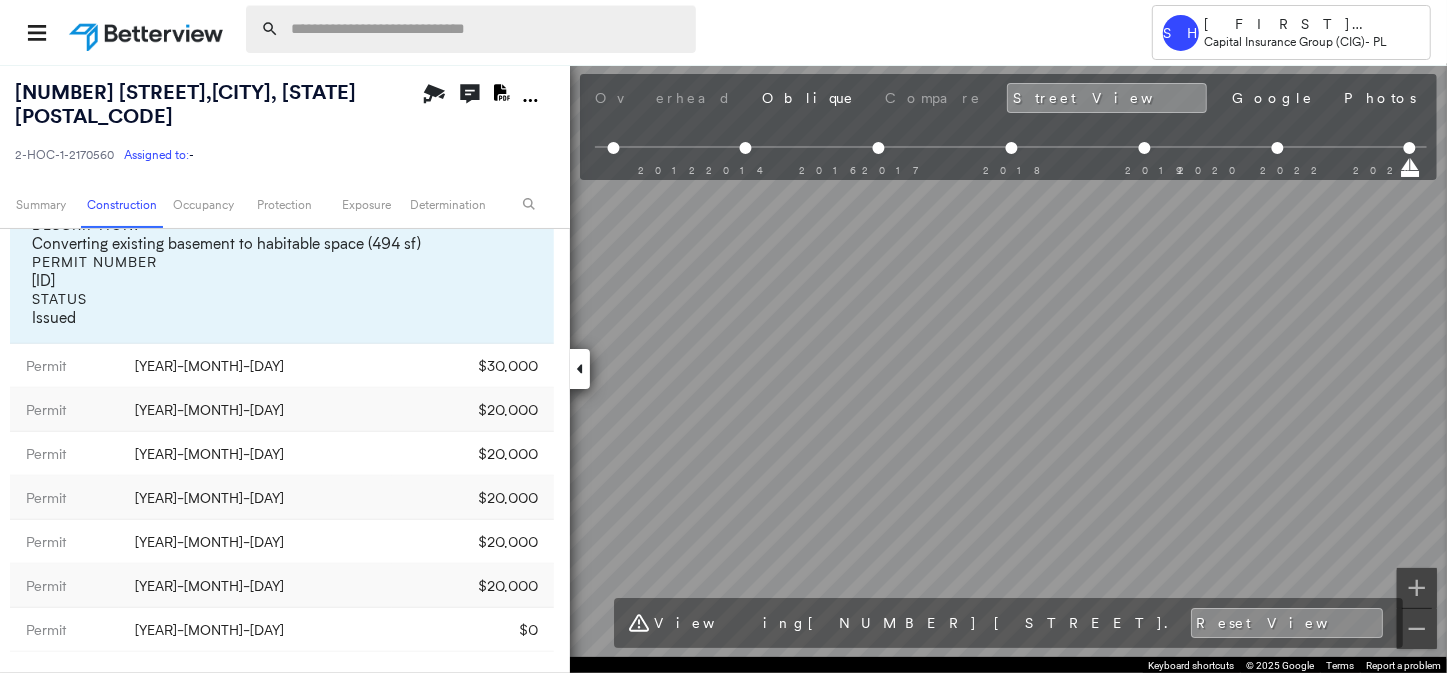 click at bounding box center (487, 29) 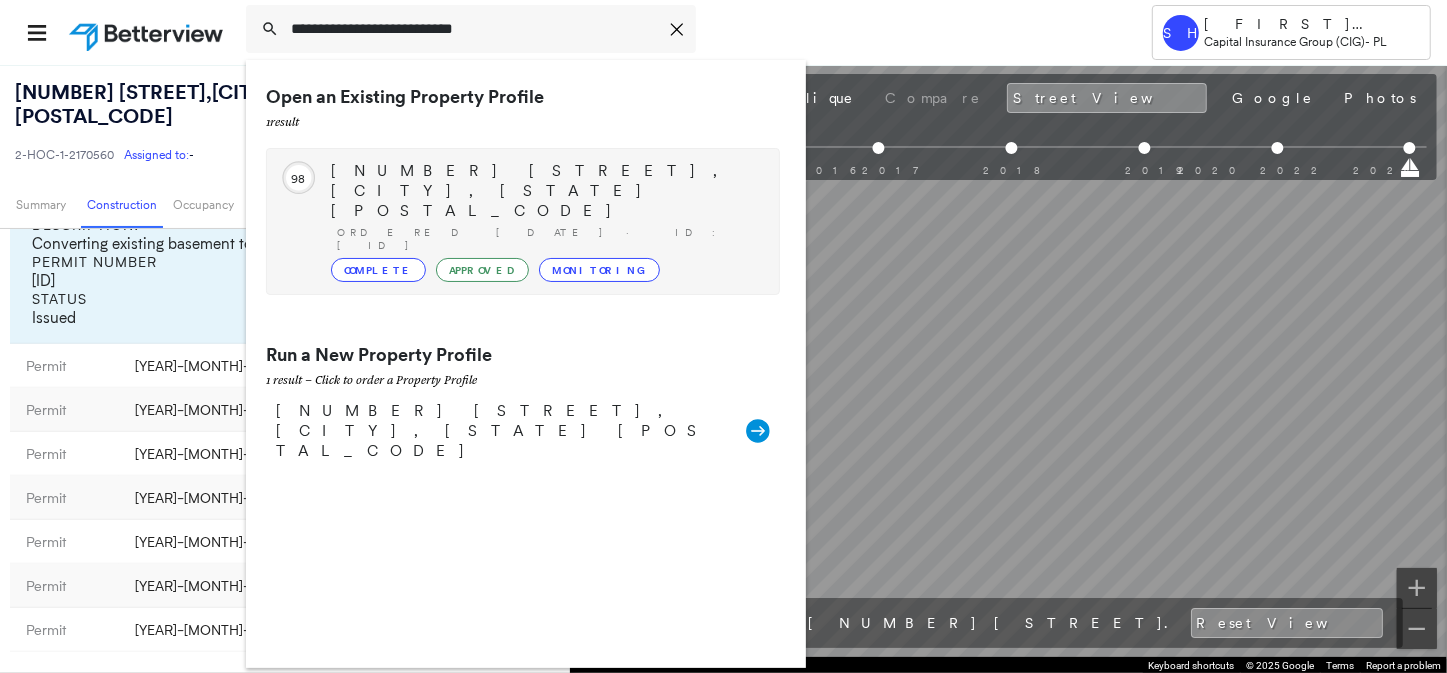 type on "**********" 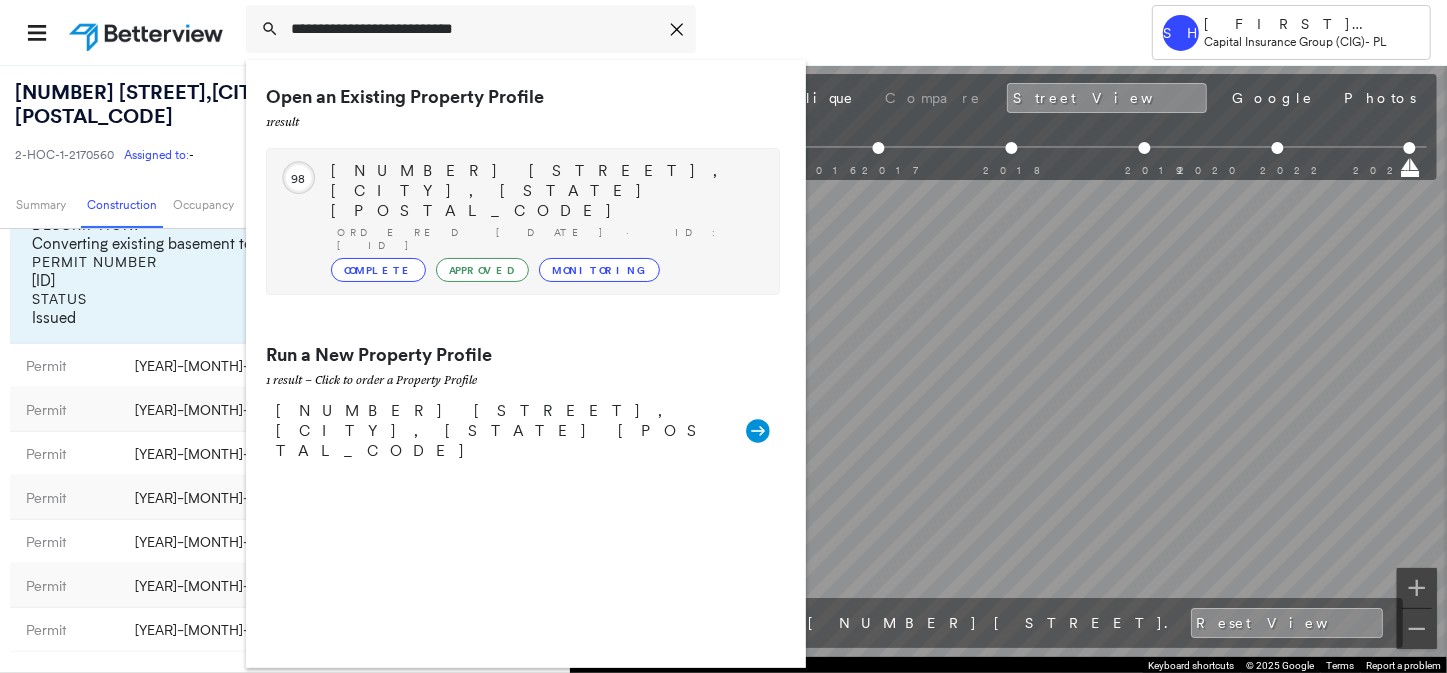 click on "98" 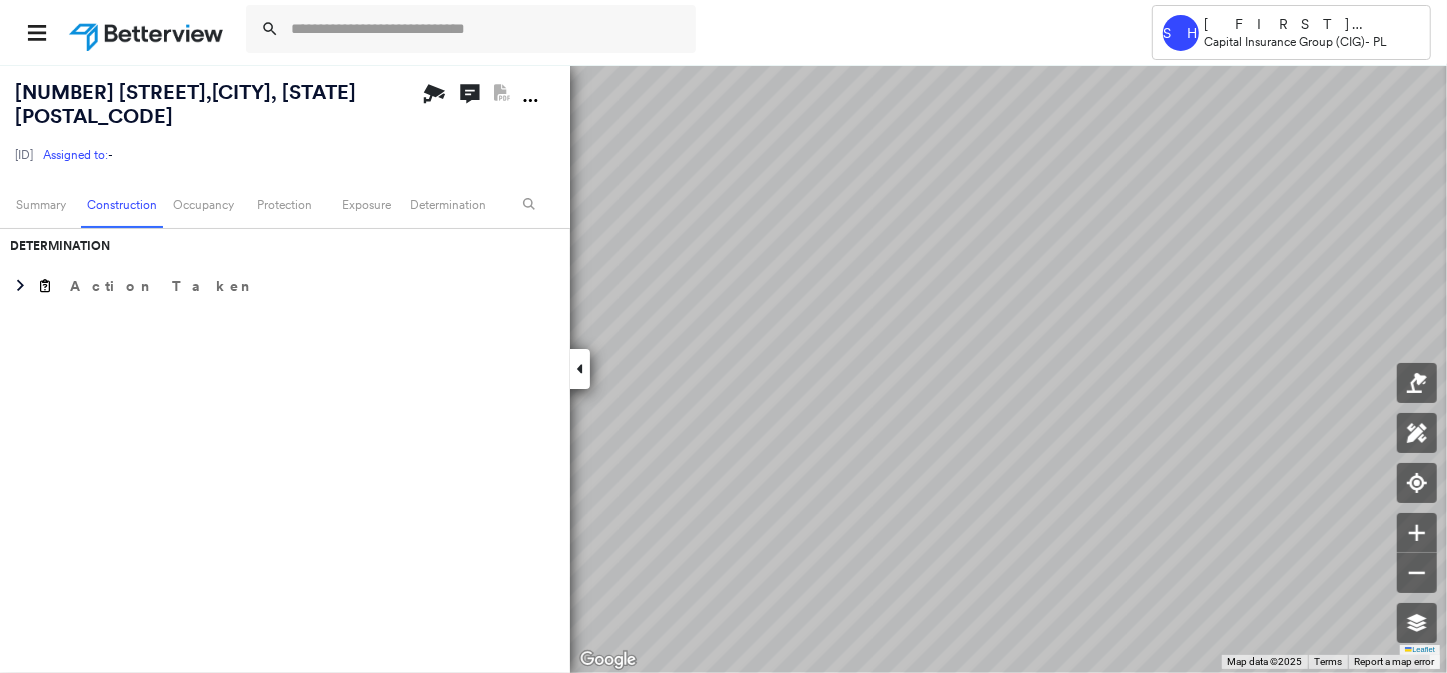 scroll, scrollTop: 418, scrollLeft: 0, axis: vertical 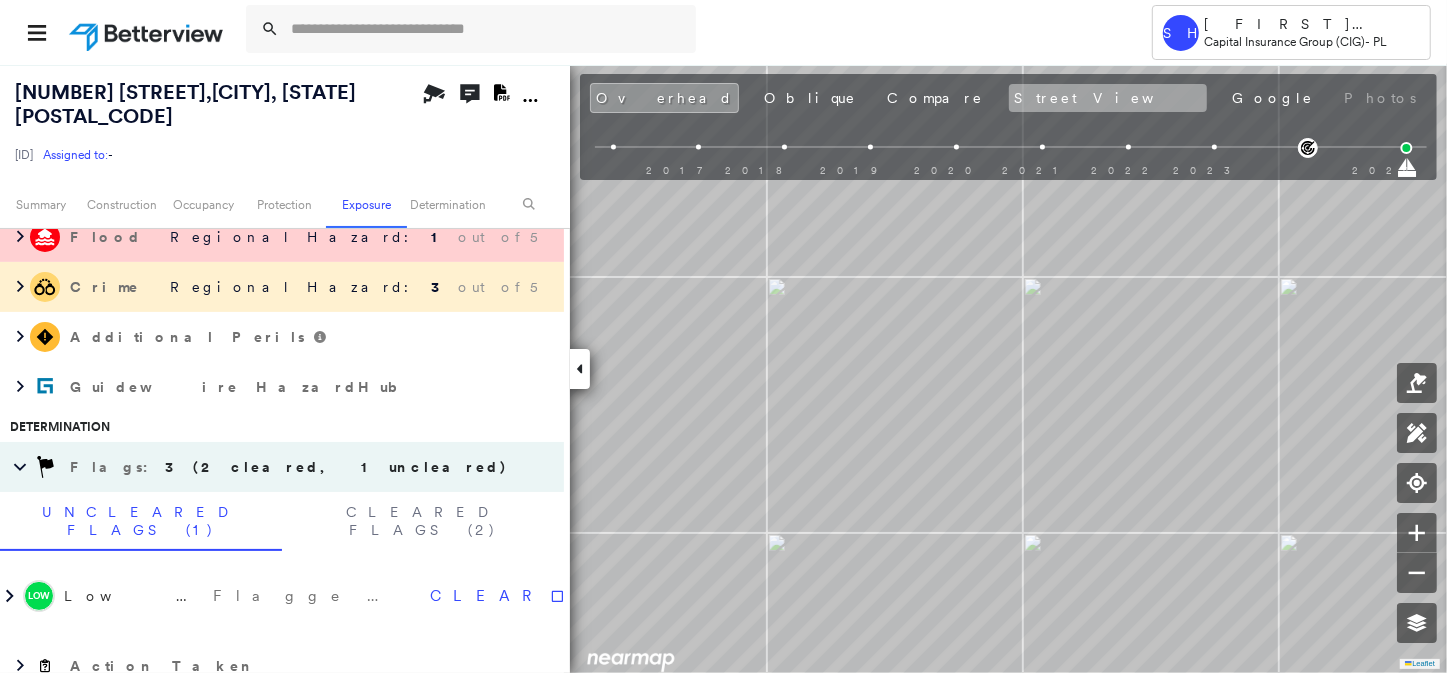 click on "Street View" at bounding box center (1108, 98) 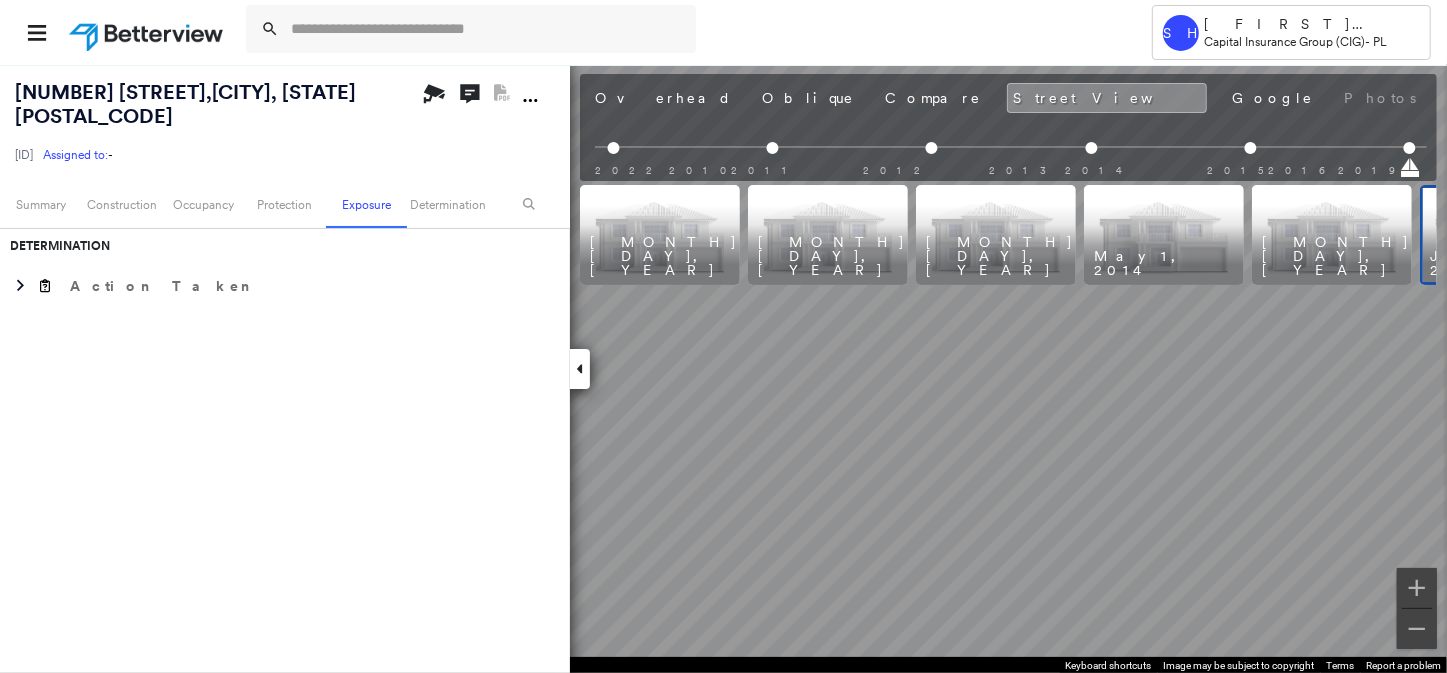 scroll, scrollTop: 943, scrollLeft: 0, axis: vertical 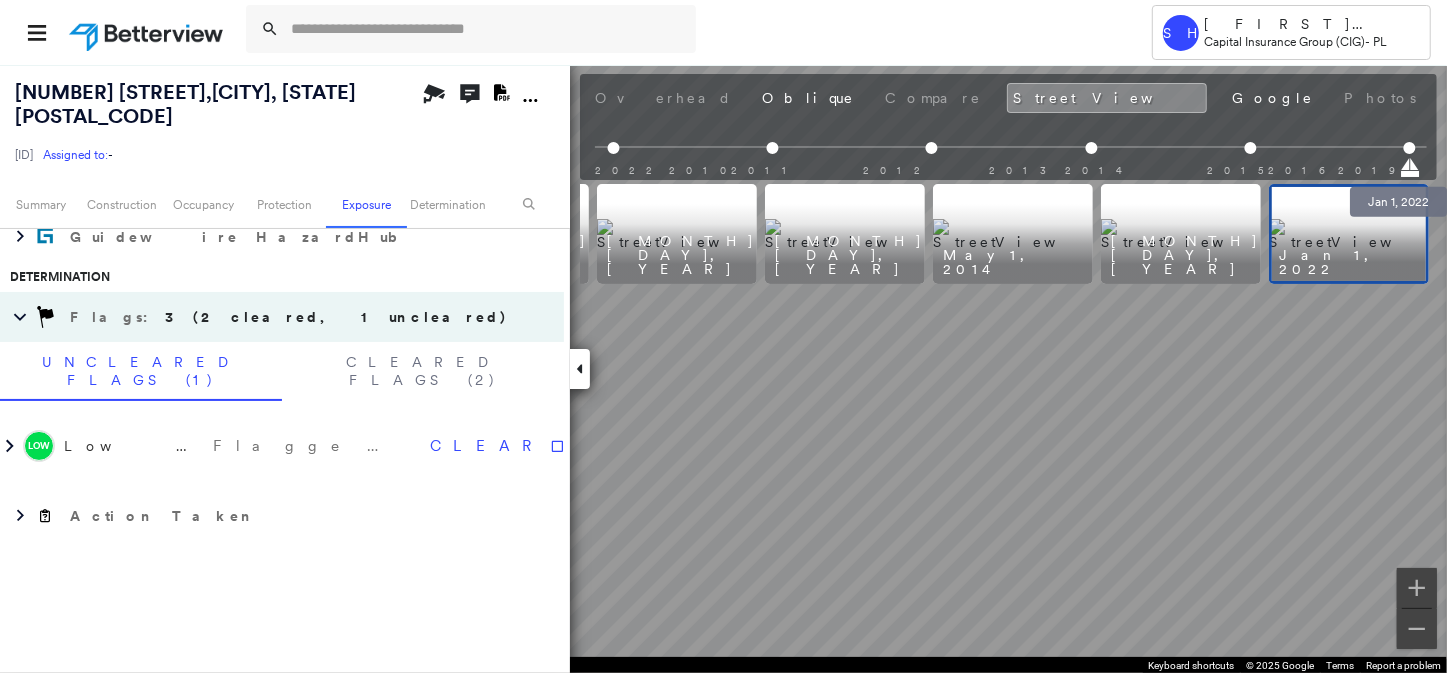 click at bounding box center (1410, 148) 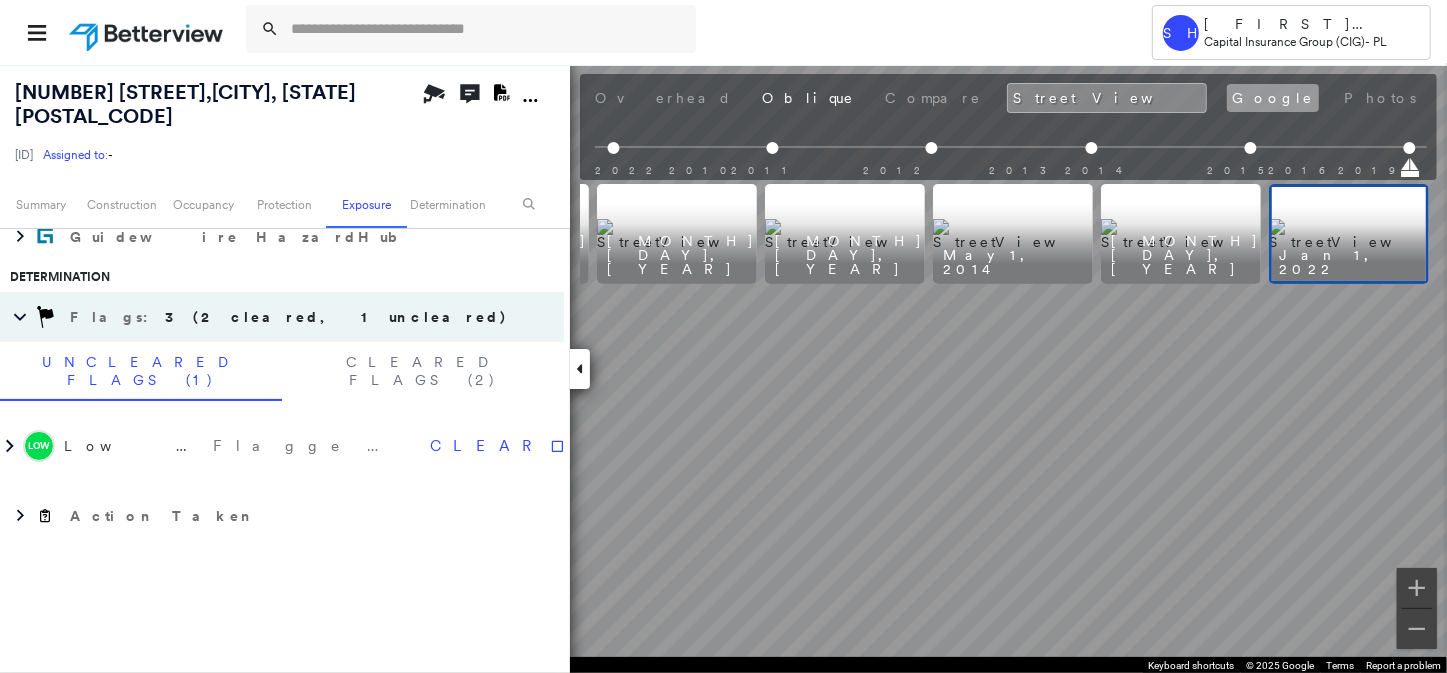 click on "Google" at bounding box center (1273, 98) 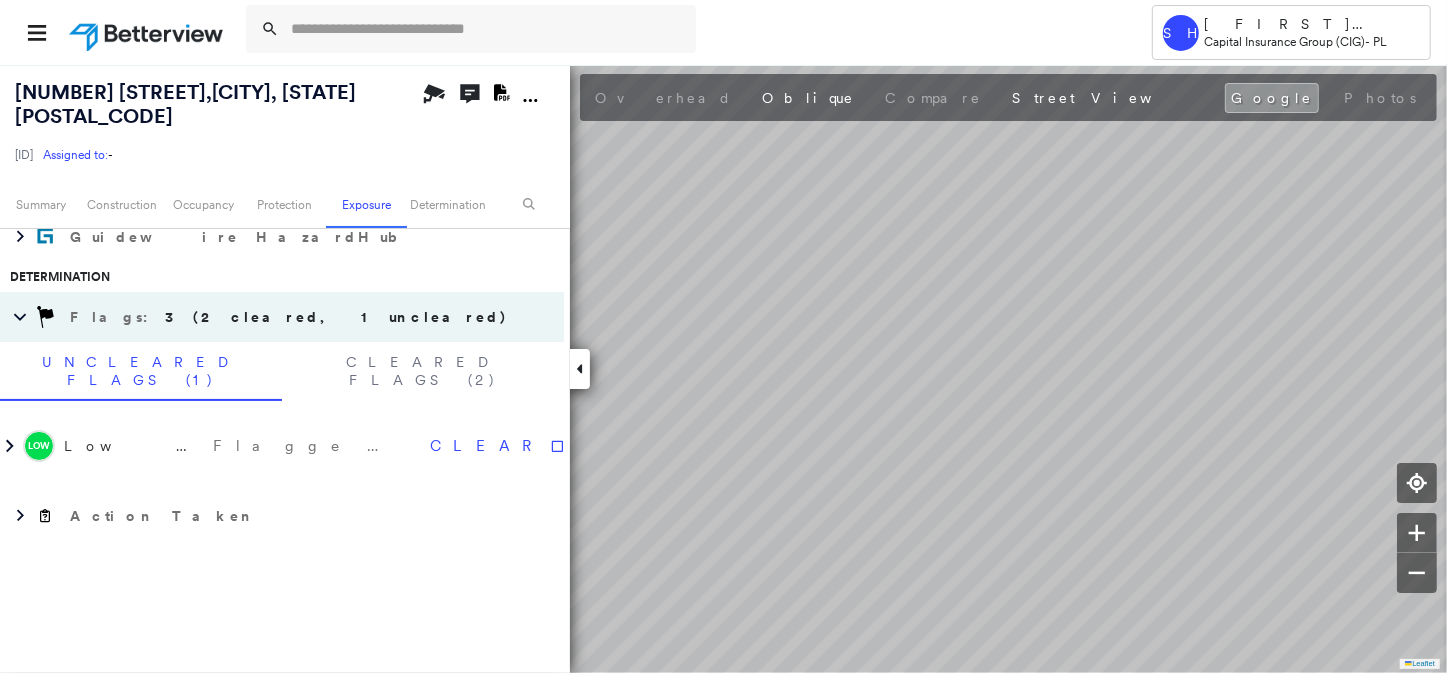 scroll, scrollTop: 0, scrollLeft: 0, axis: both 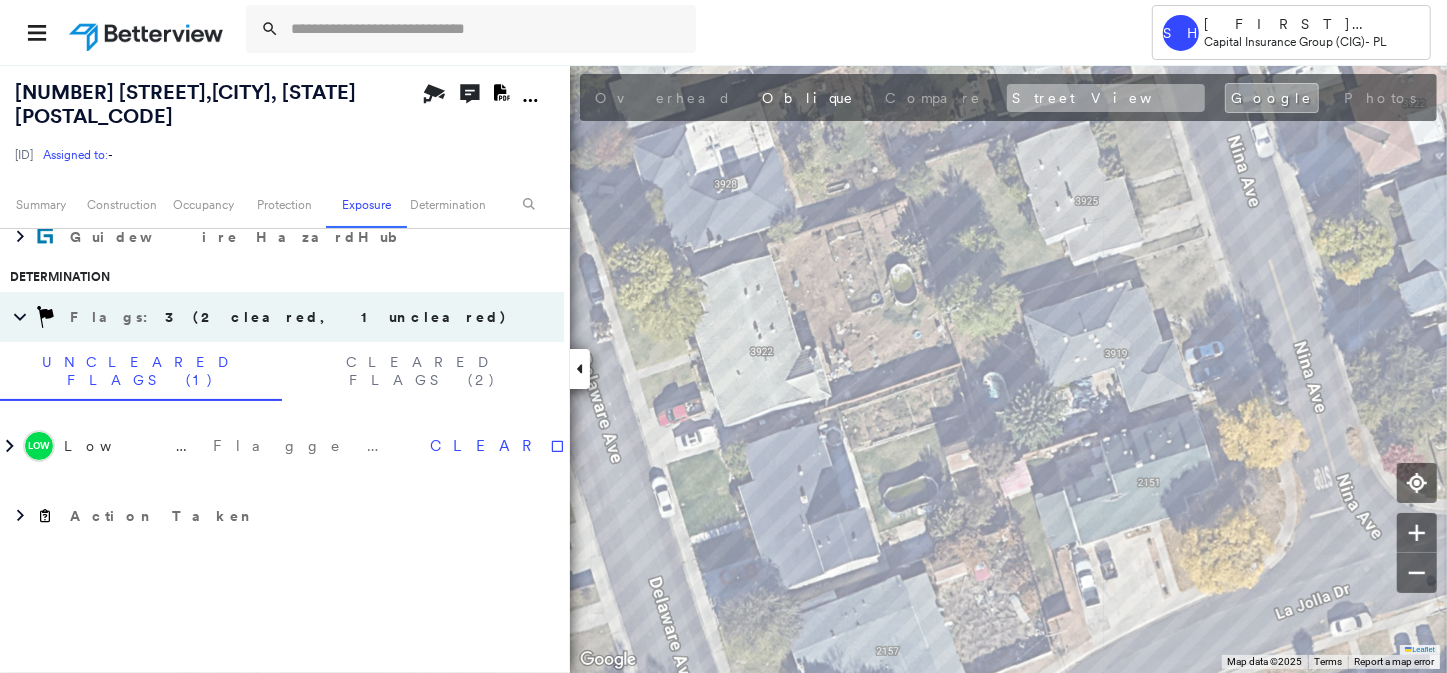 click on "Street View" at bounding box center [1106, 98] 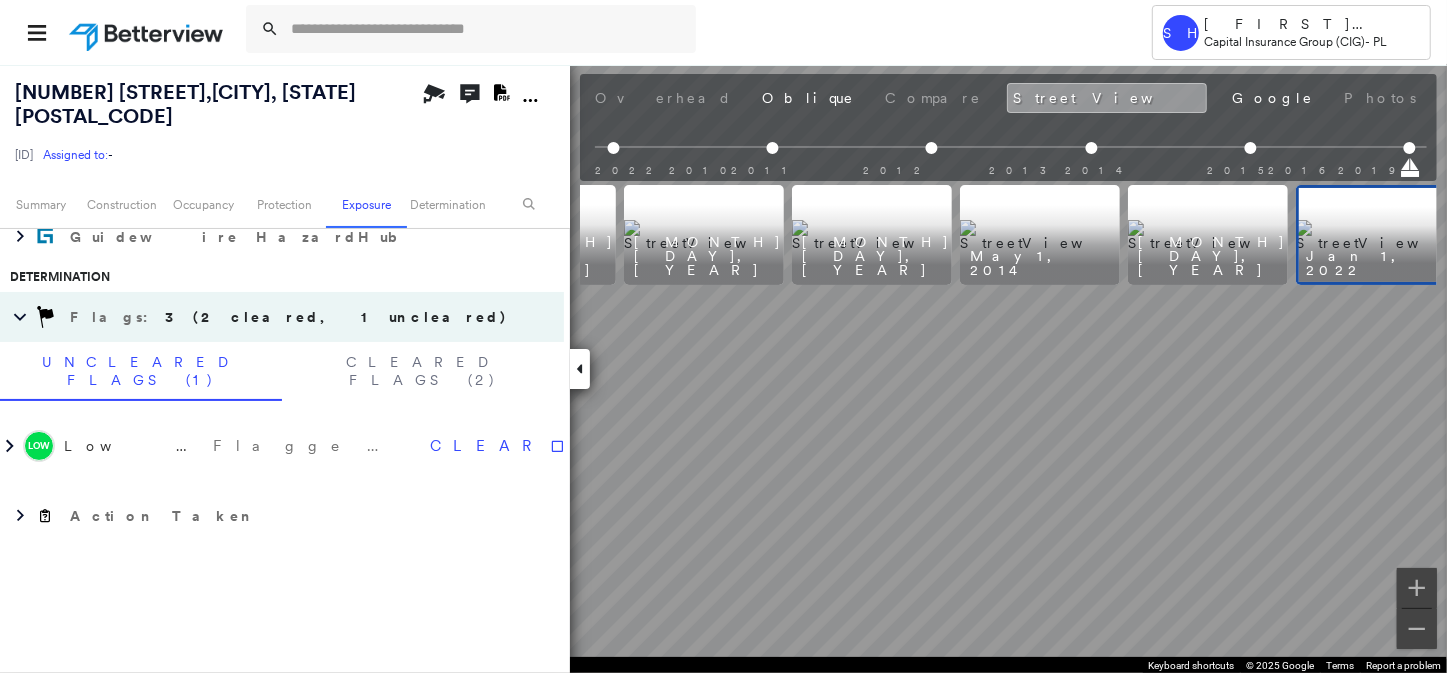 scroll, scrollTop: 0, scrollLeft: 155, axis: horizontal 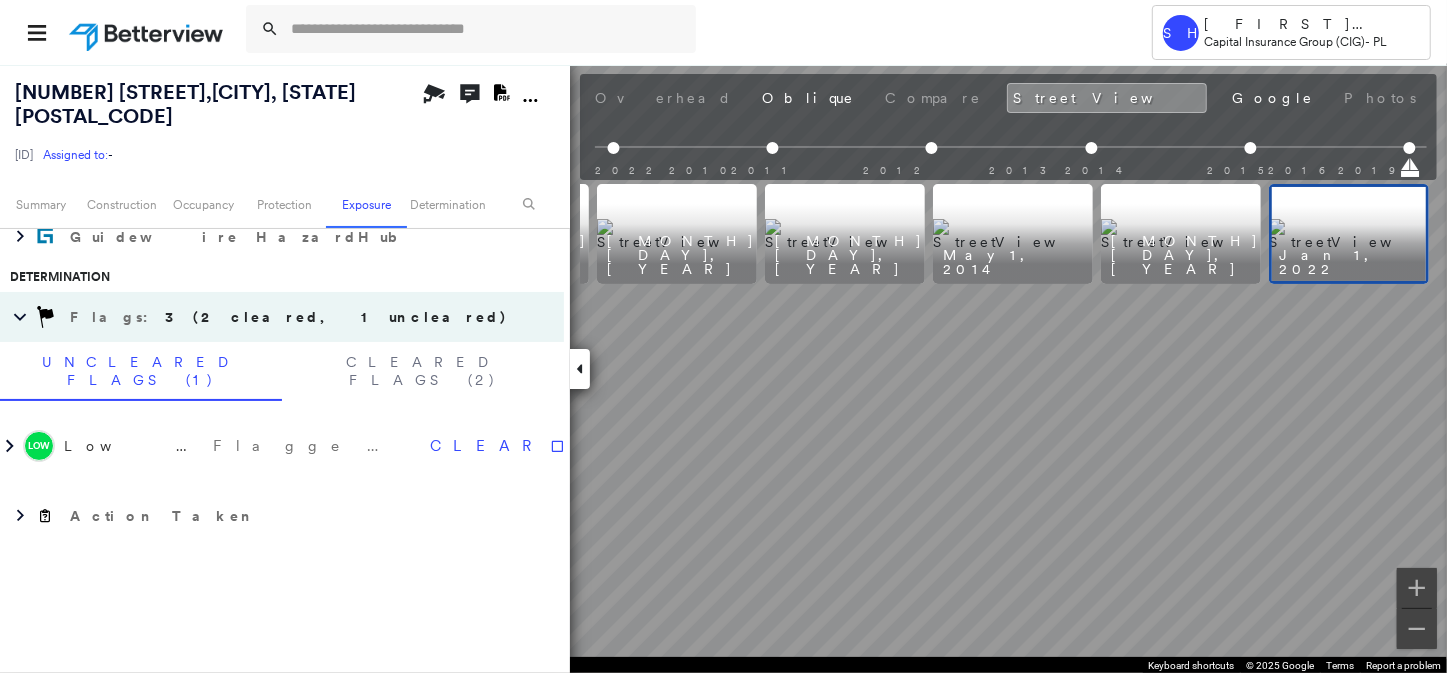 click on "Jan 1, 2022" at bounding box center [1353, 234] 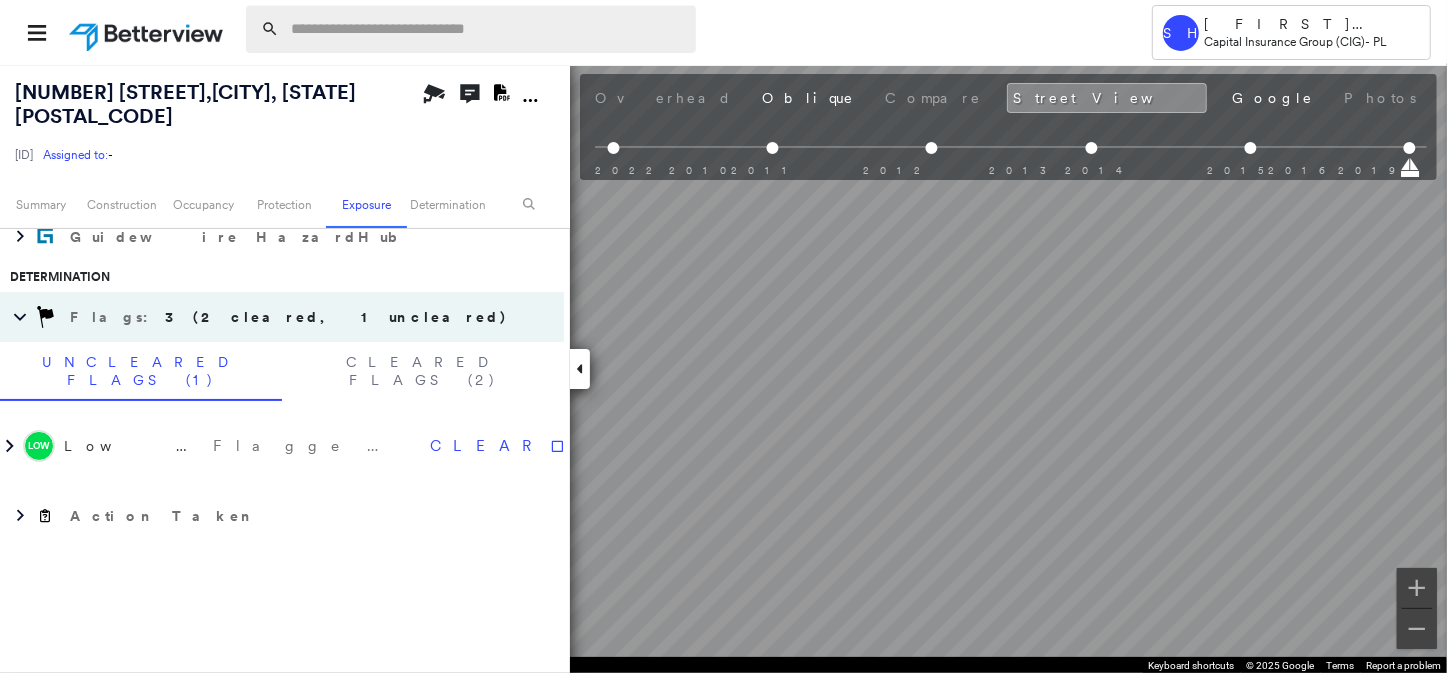 click at bounding box center [487, 29] 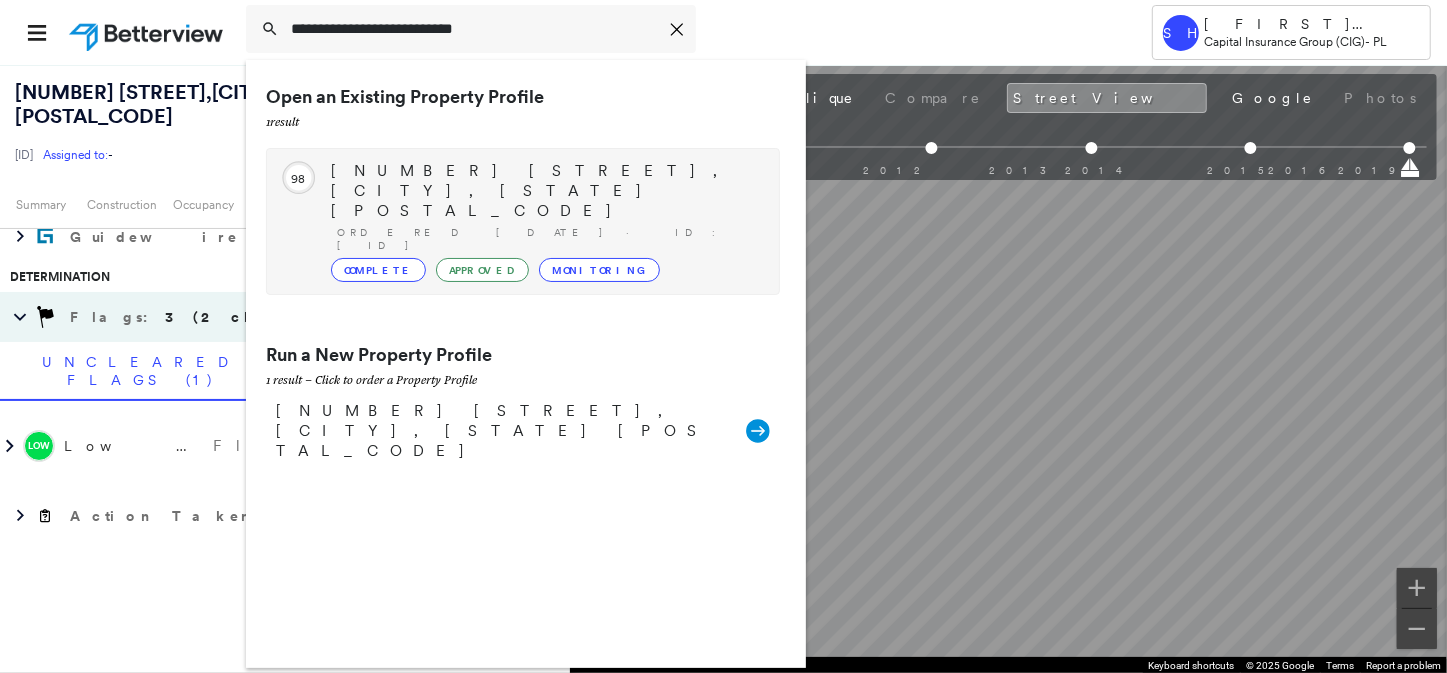 type on "**********" 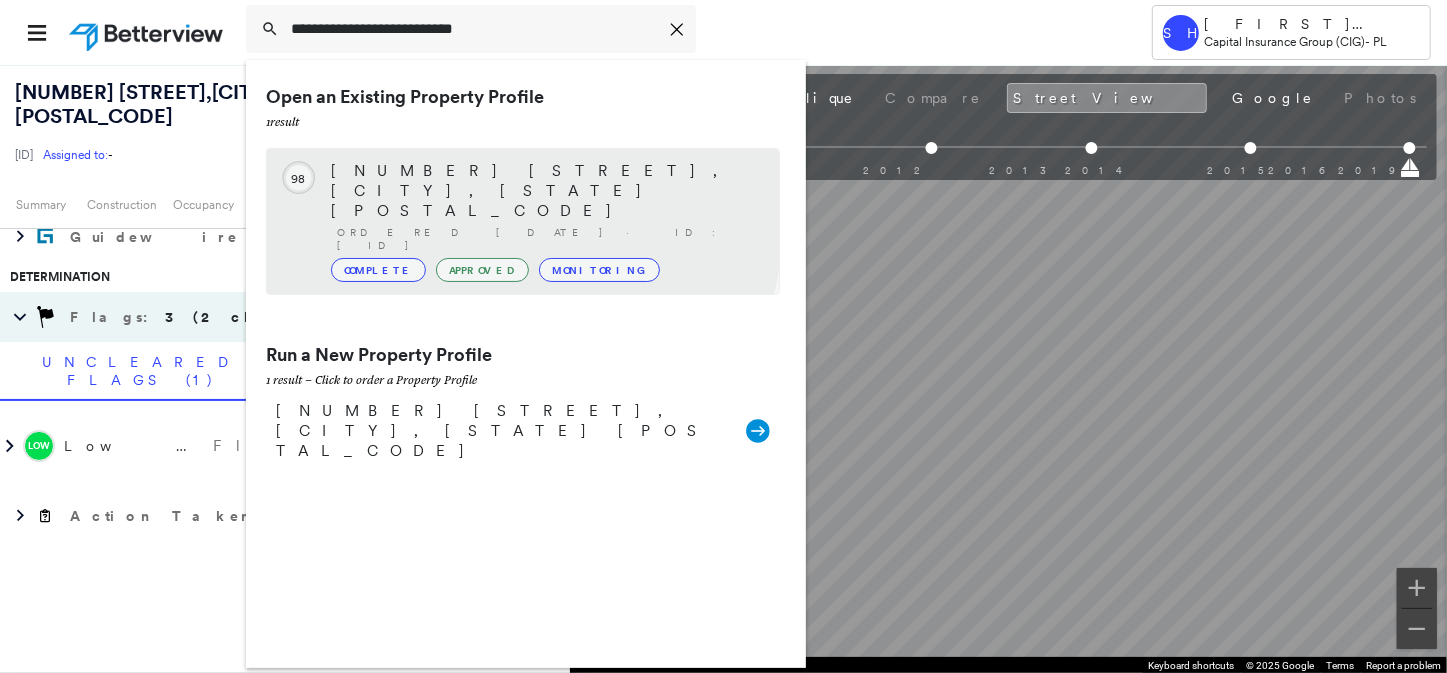 click 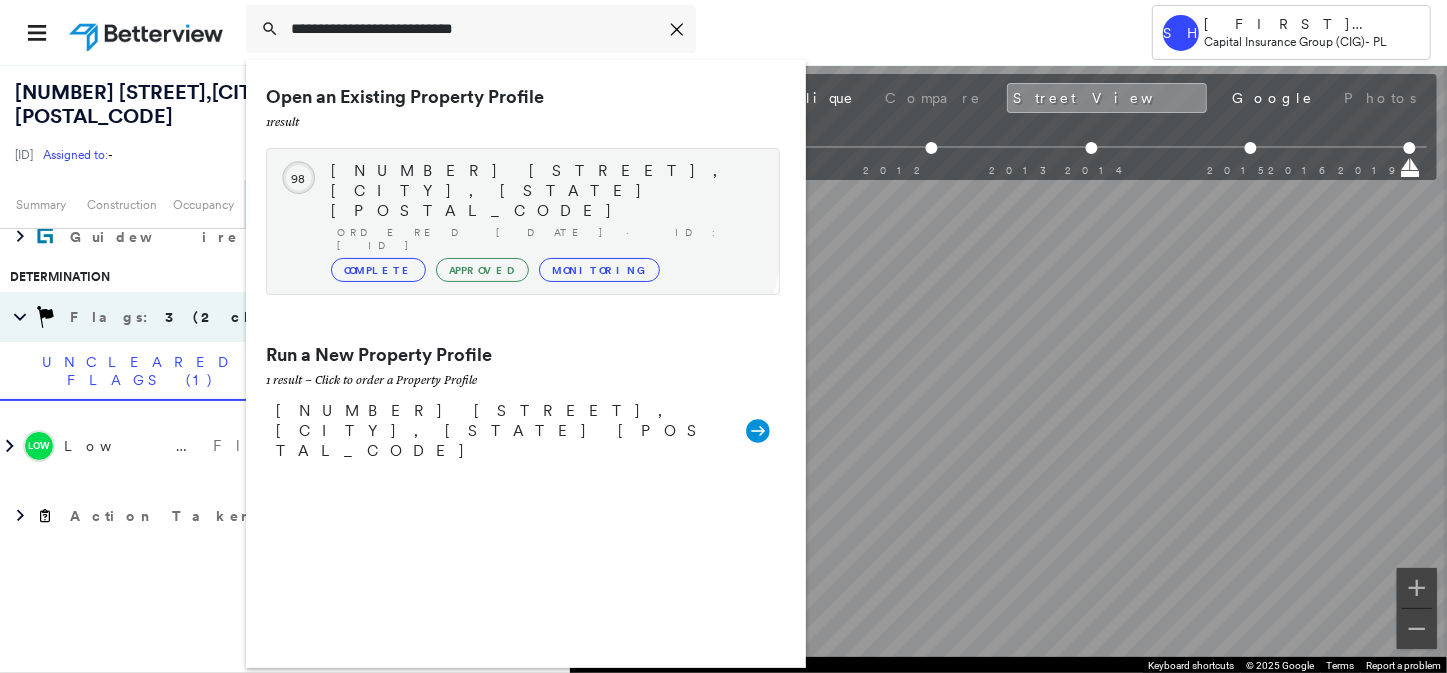 type 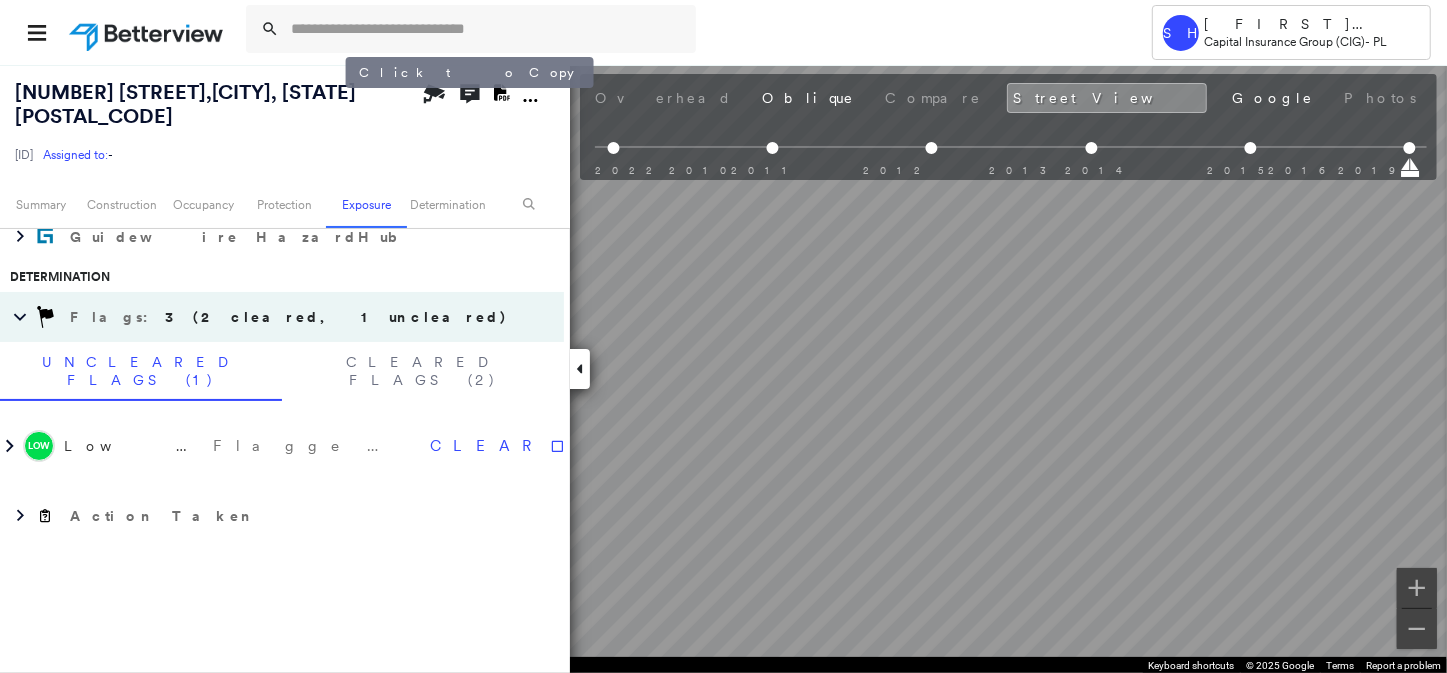 drag, startPoint x: 352, startPoint y: 102, endPoint x: 338, endPoint y: 102, distance: 14 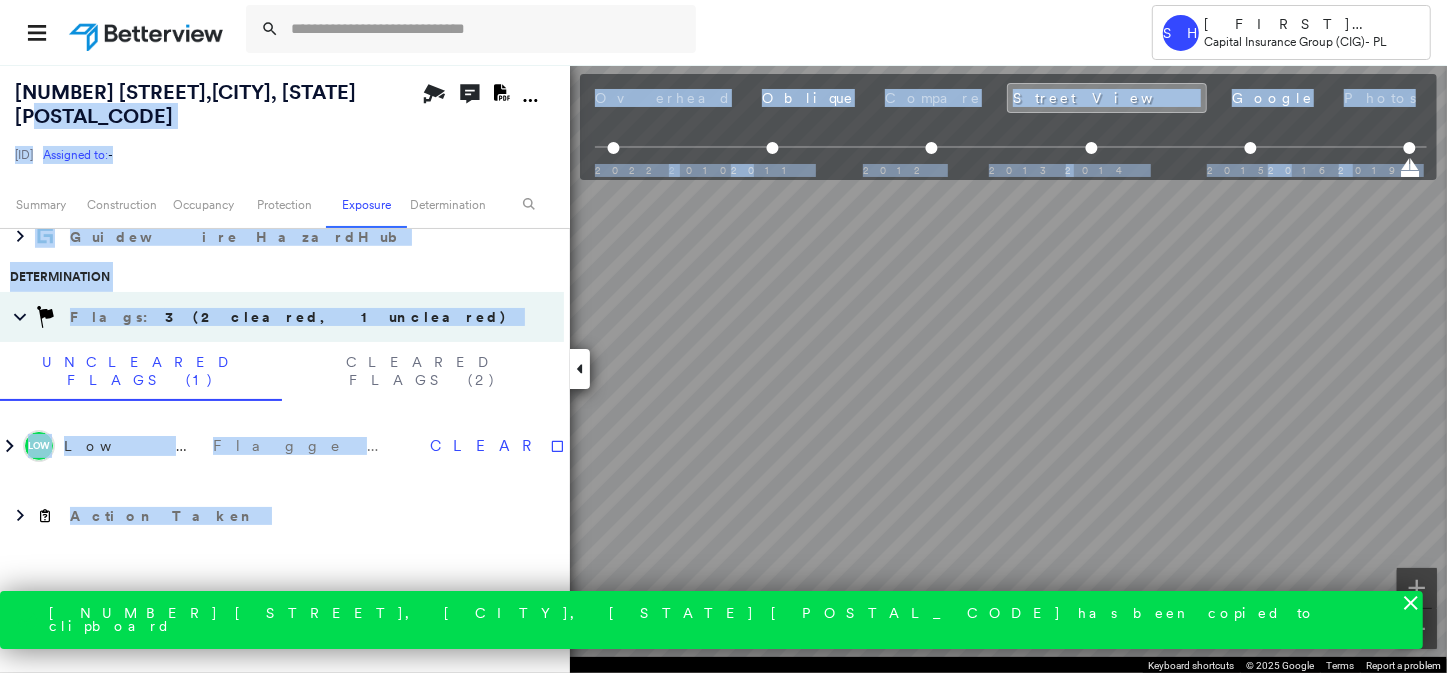 drag, startPoint x: 291, startPoint y: 113, endPoint x: -4, endPoint y: 112, distance: 295.0017 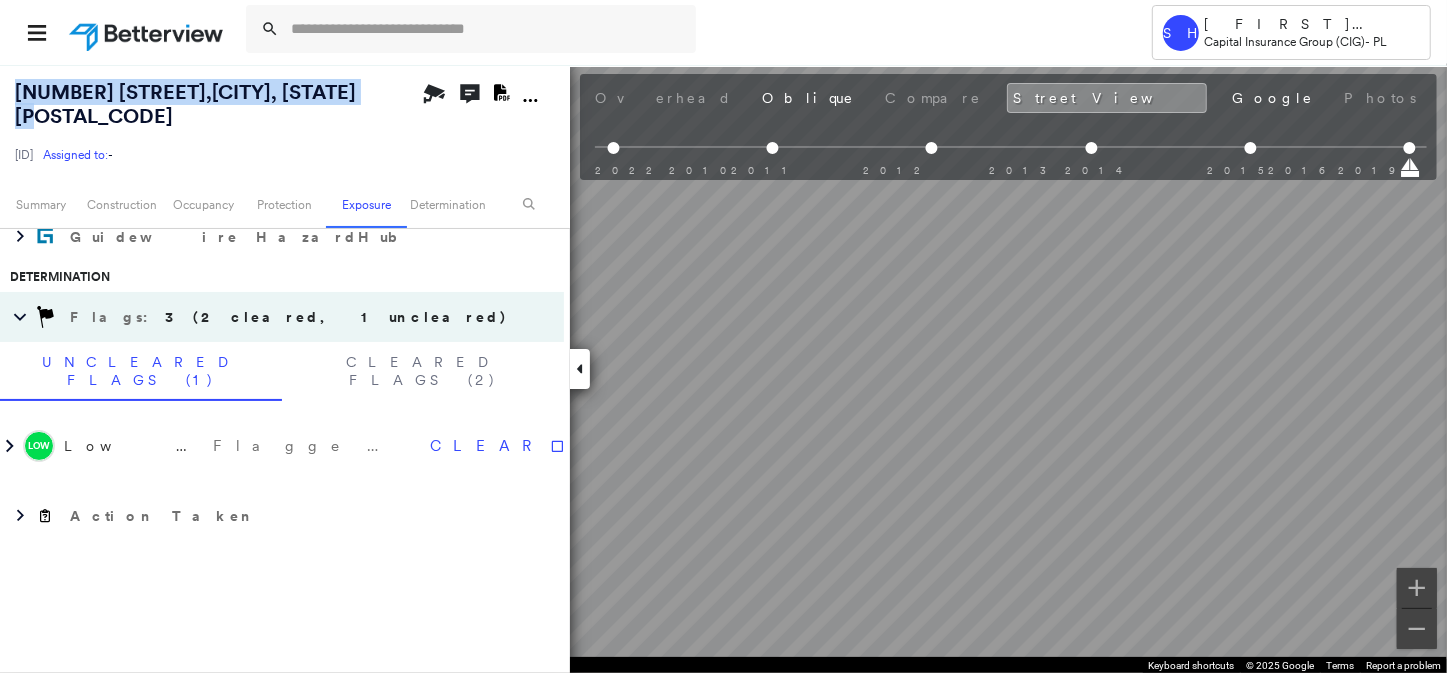 drag, startPoint x: 318, startPoint y: 109, endPoint x: 2, endPoint y: 99, distance: 316.1582 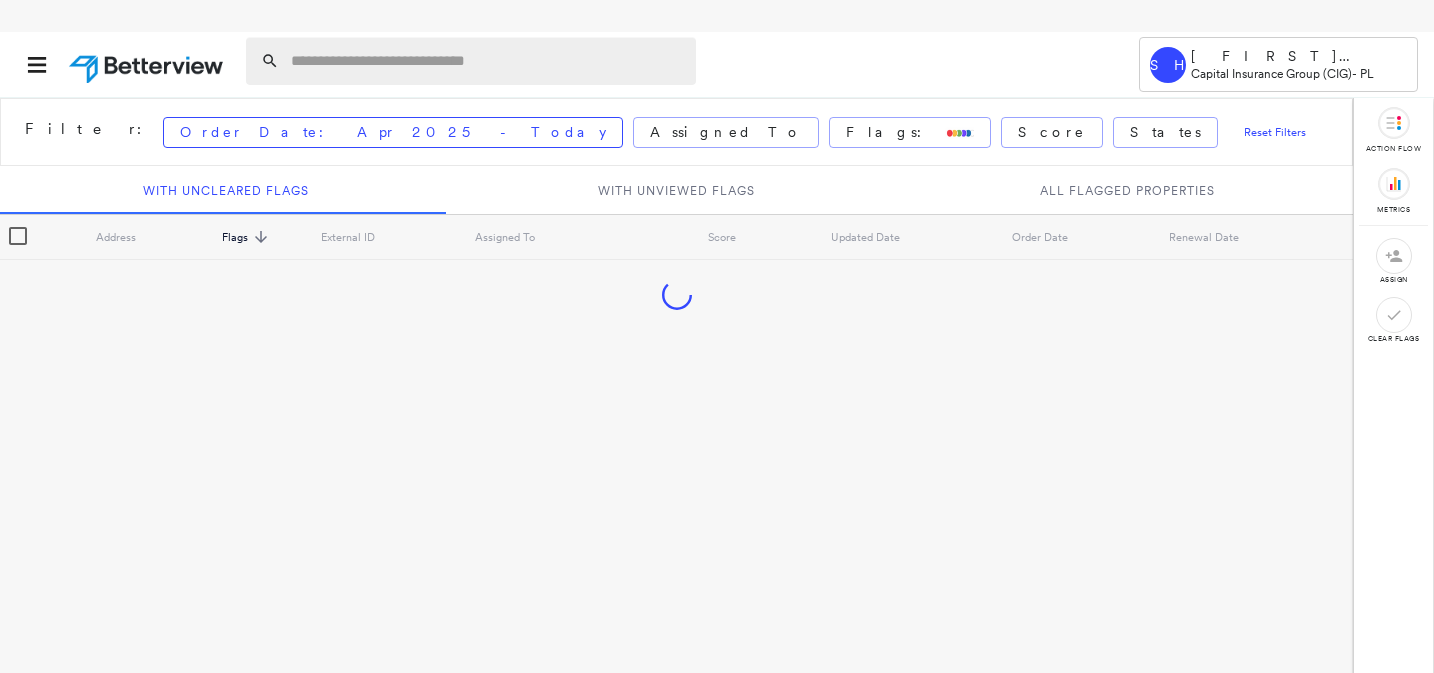scroll, scrollTop: 0, scrollLeft: 0, axis: both 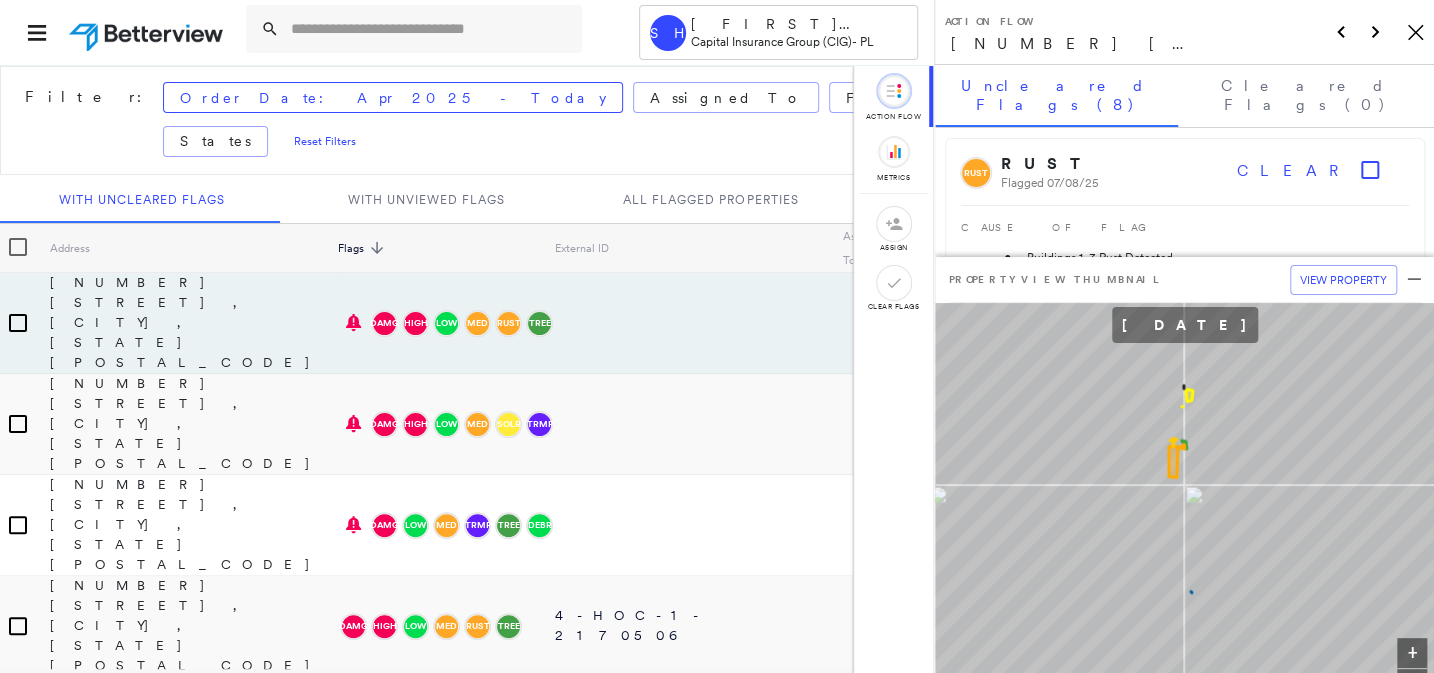 click on "Action Flow [NUMBER] [STREET], [CITY], [STATE] Icon_Closemodal" at bounding box center (1184, 32) 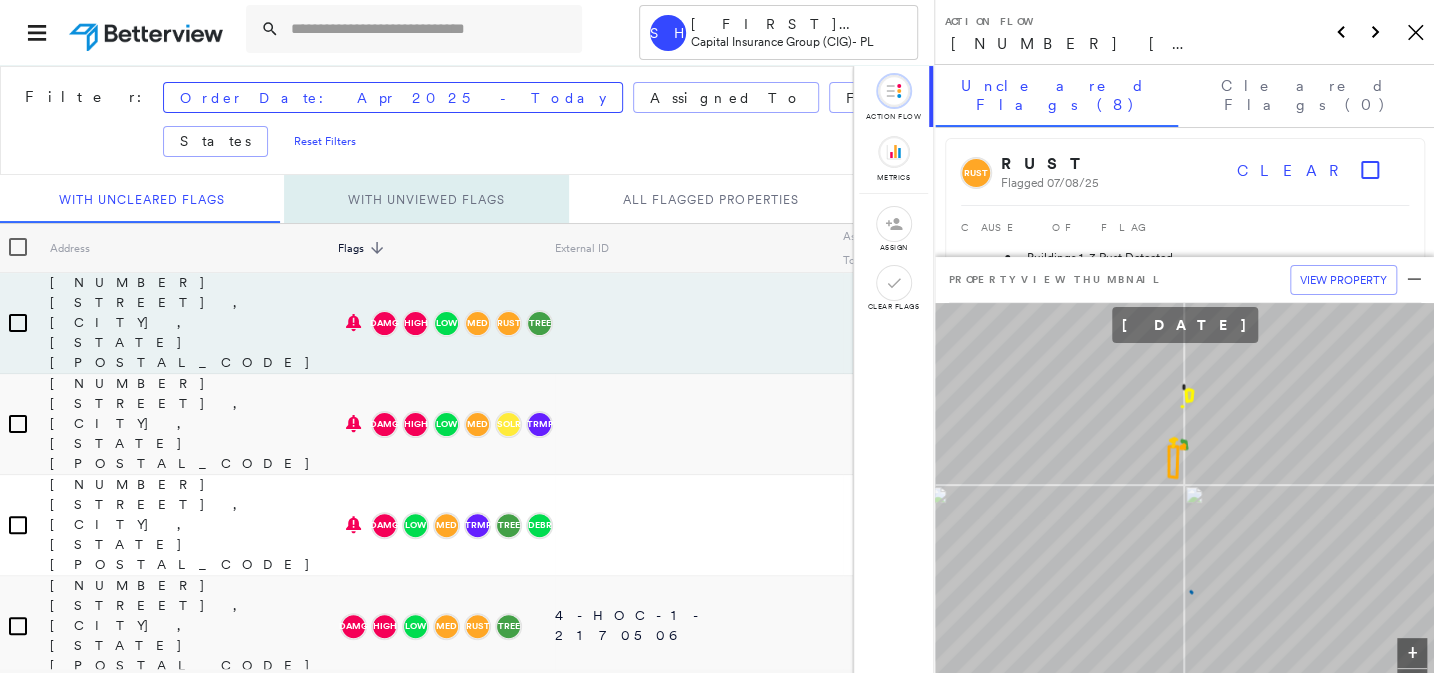 click on "With Unviewed Flags" at bounding box center [426, 199] 